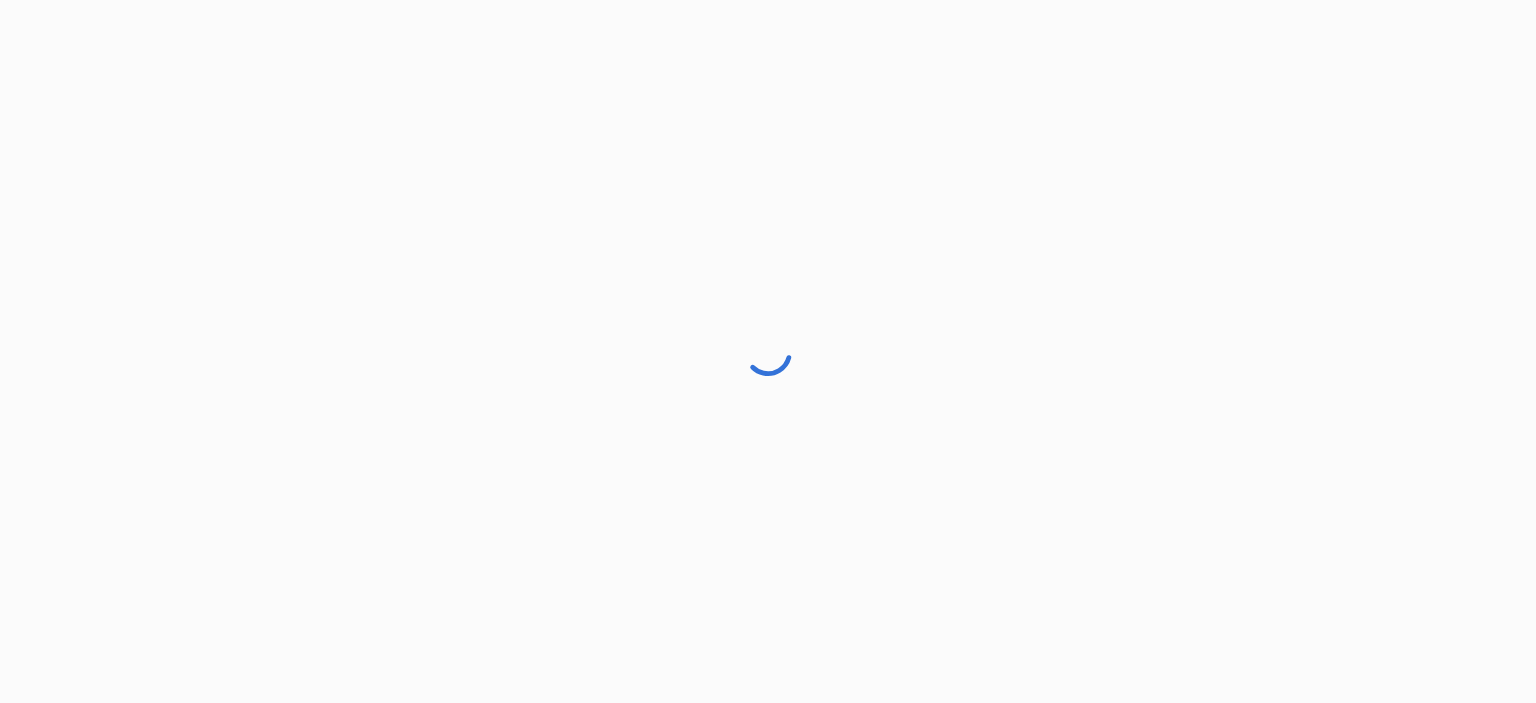 scroll, scrollTop: 0, scrollLeft: 0, axis: both 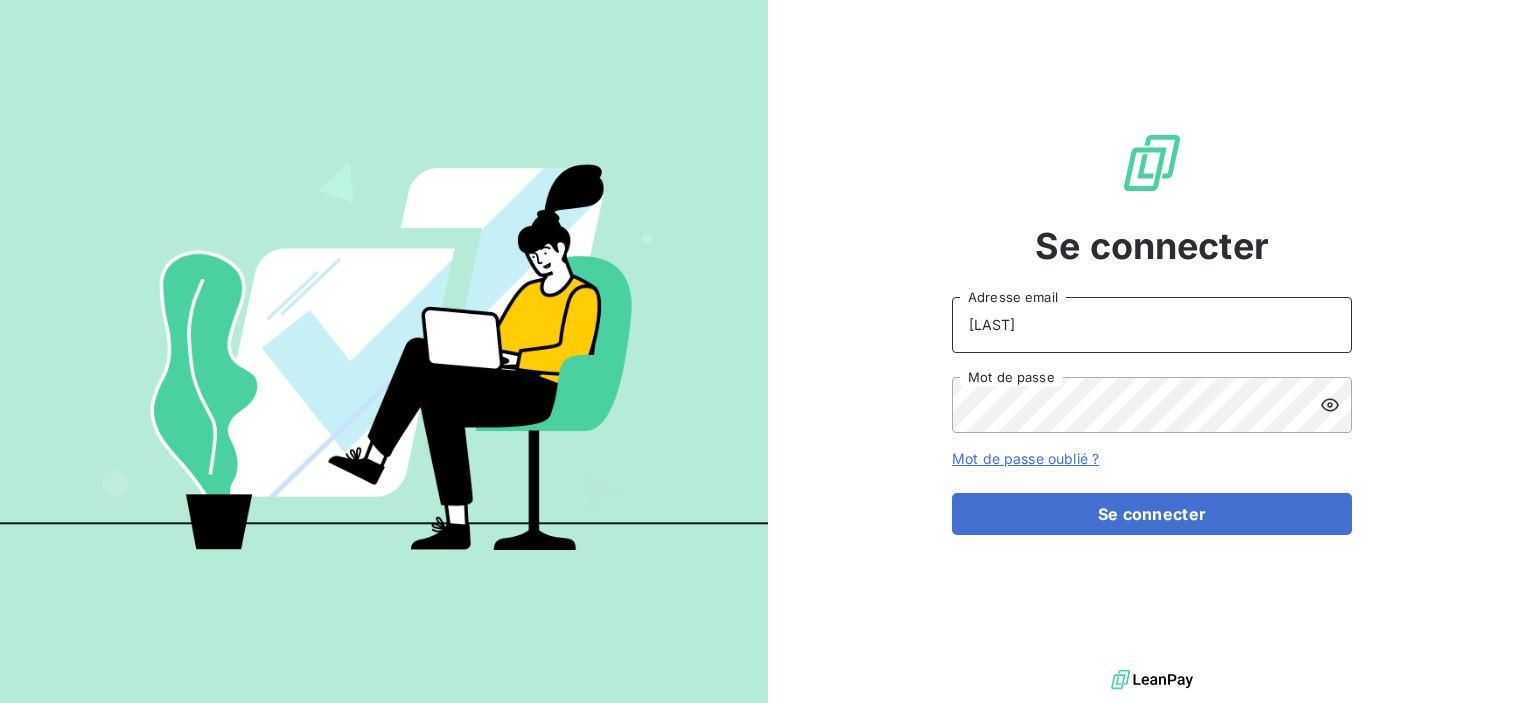 drag, startPoint x: 1063, startPoint y: 324, endPoint x: 788, endPoint y: 304, distance: 275.72632 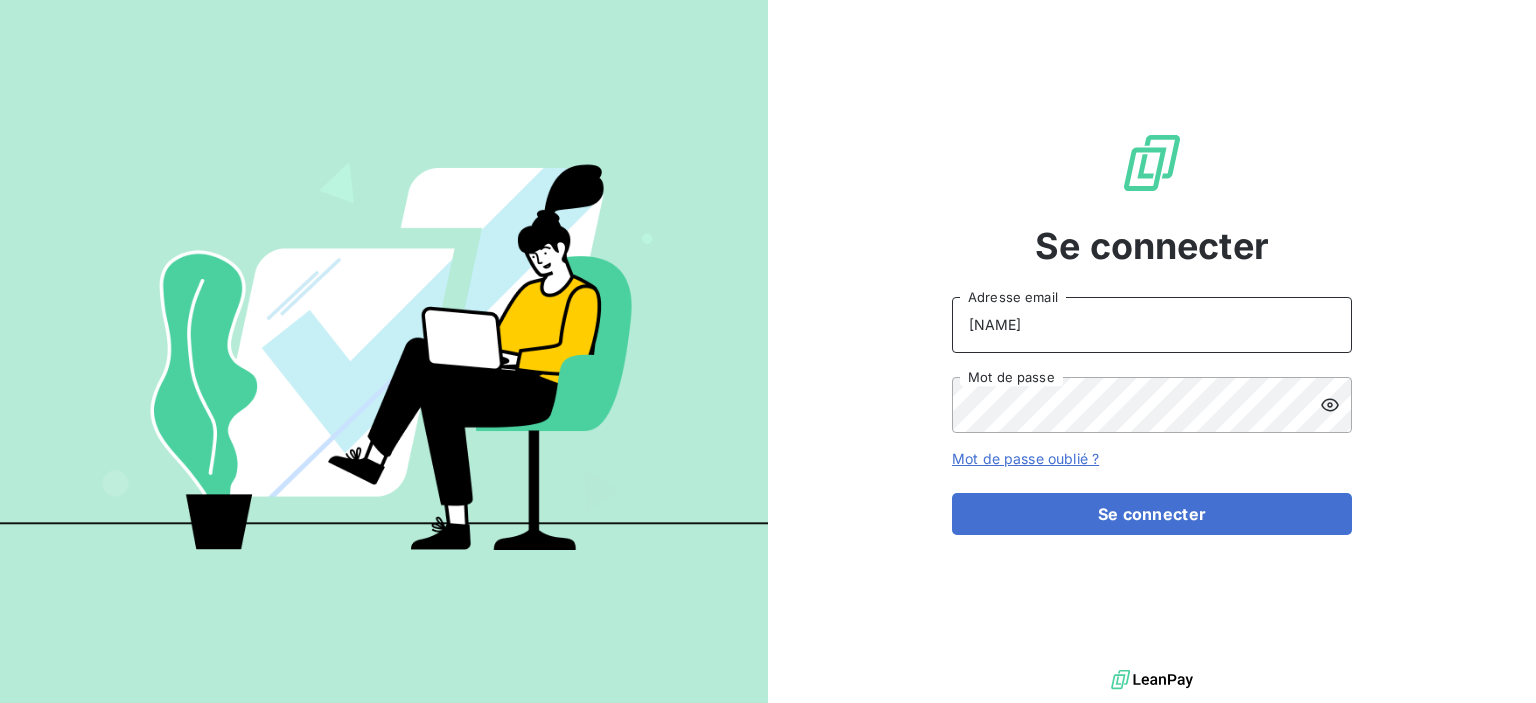 type on "[EMAIL]" 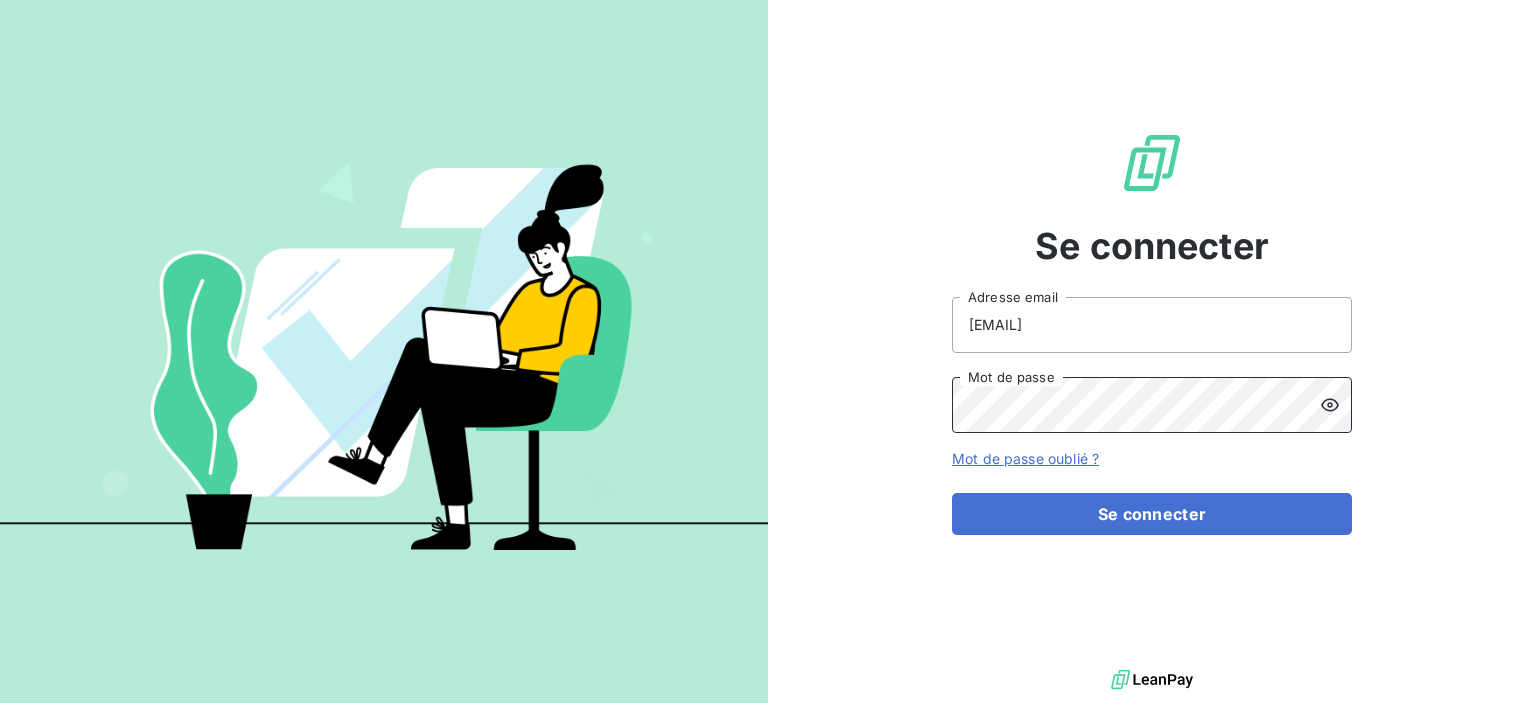 click on "Se connecter [EMAIL] Adresse email Mot de passe Mot de passe oublié ? Se connecter" at bounding box center [1152, 332] 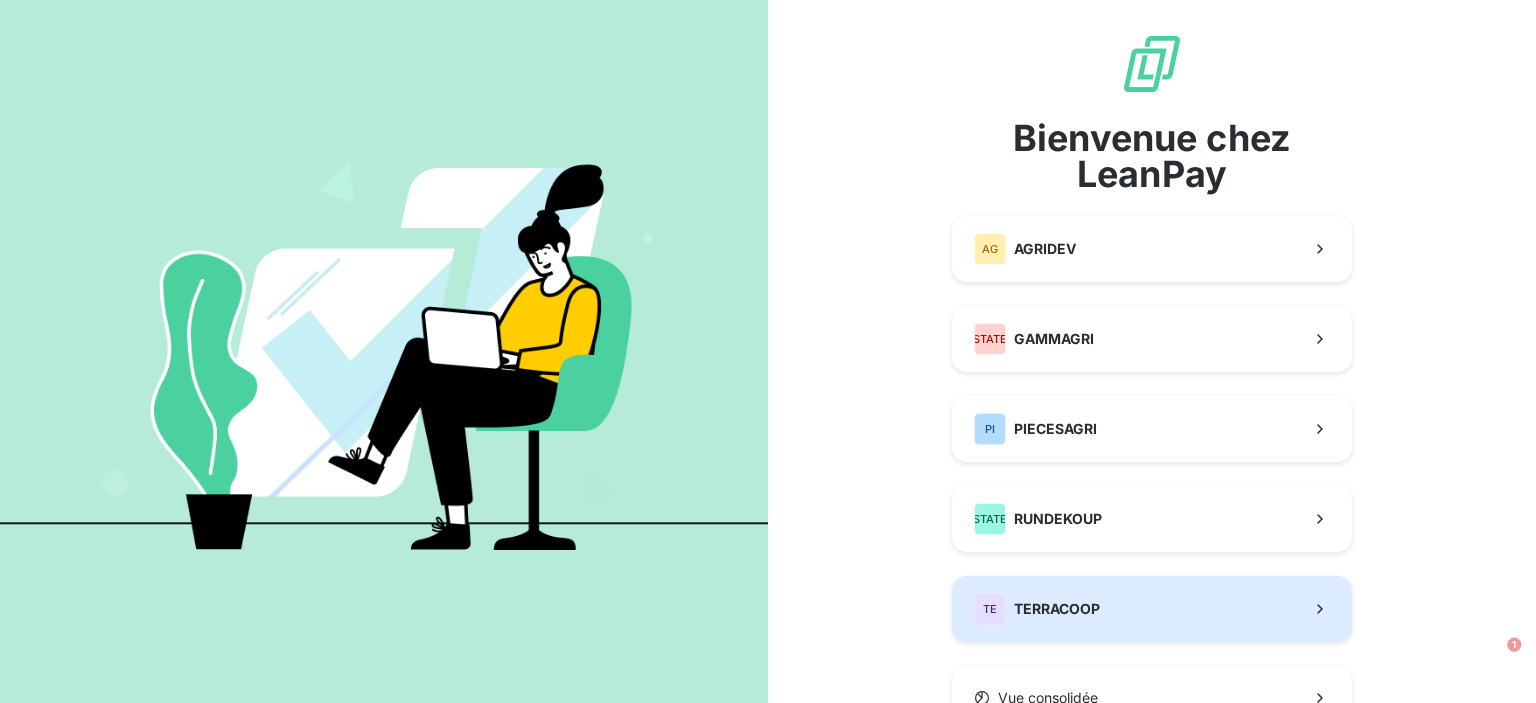 click on "TE TERRACOOP" at bounding box center (1037, 609) 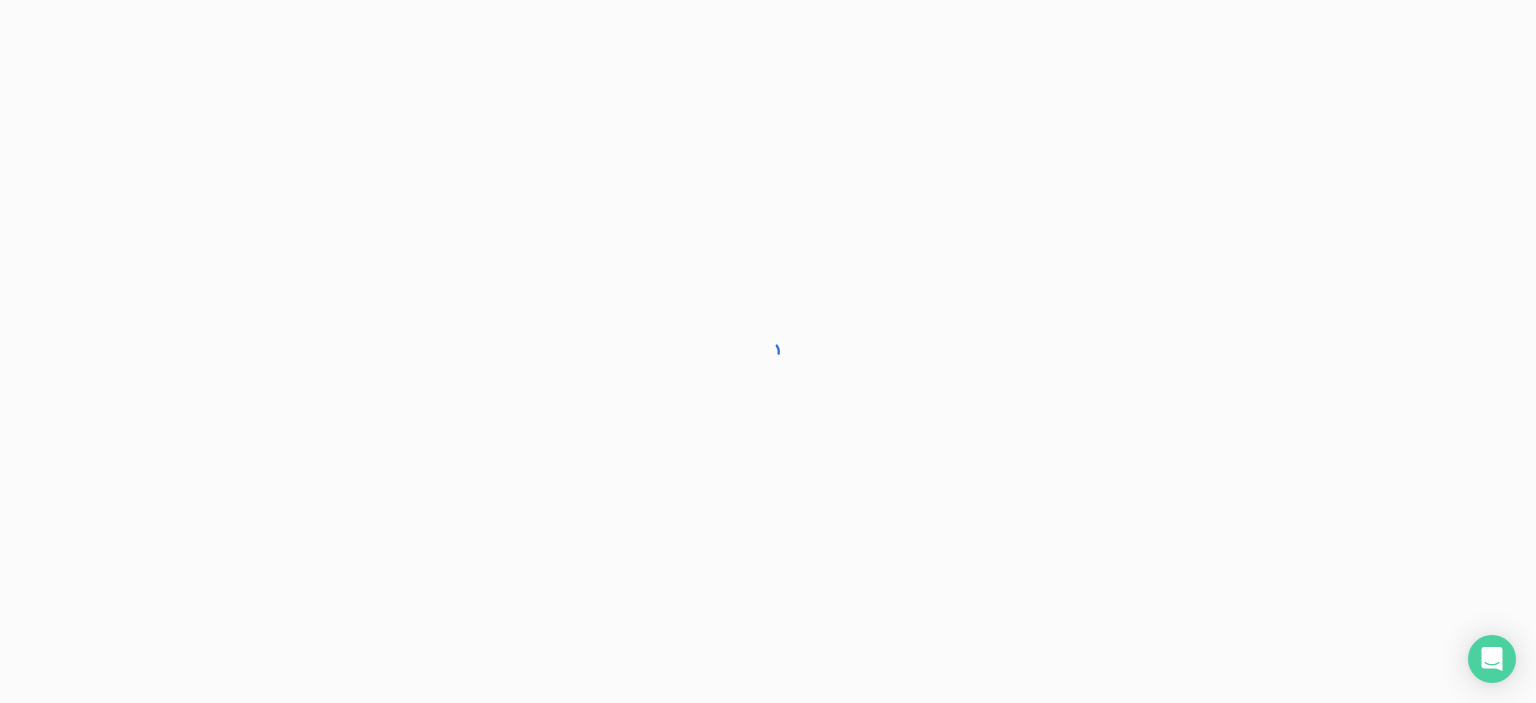 scroll, scrollTop: 0, scrollLeft: 0, axis: both 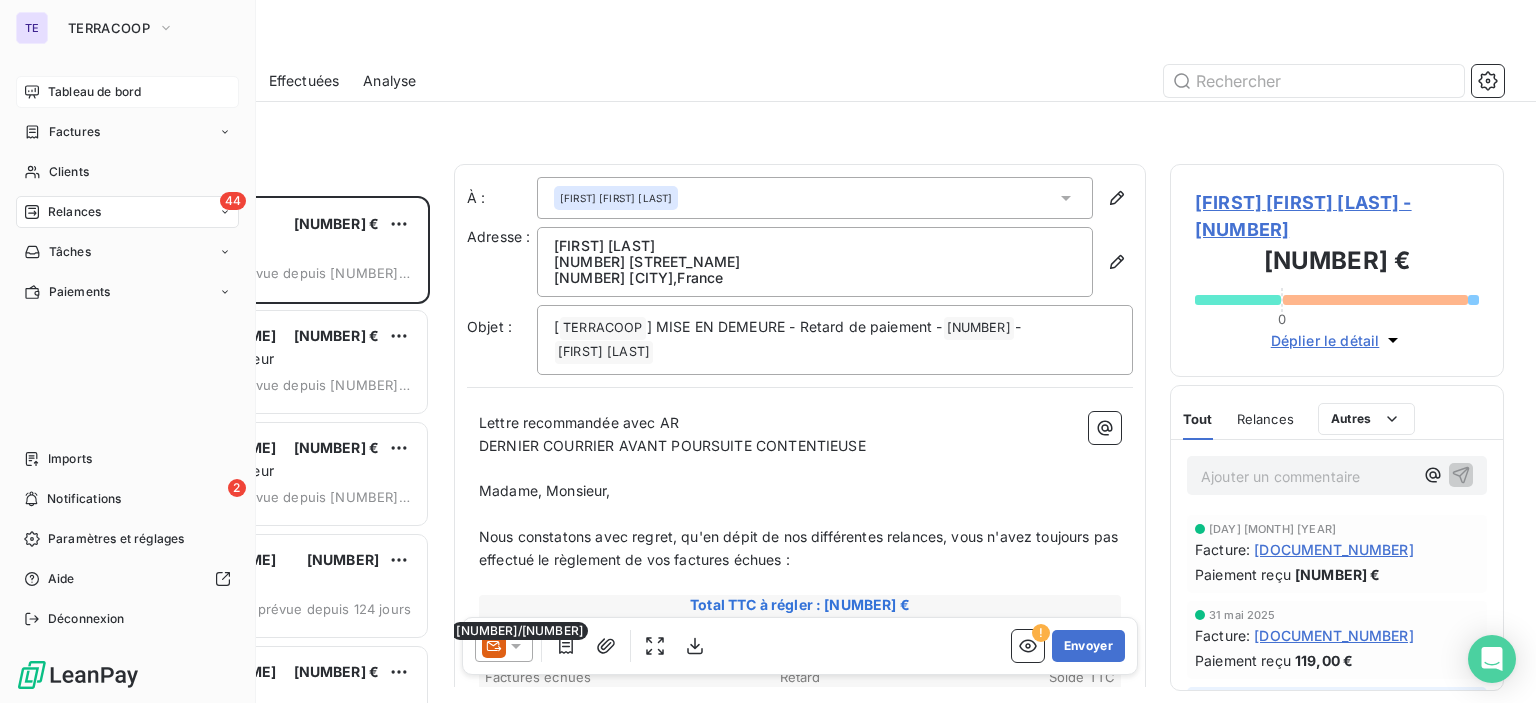 click on "Tableau de bord" at bounding box center (94, 92) 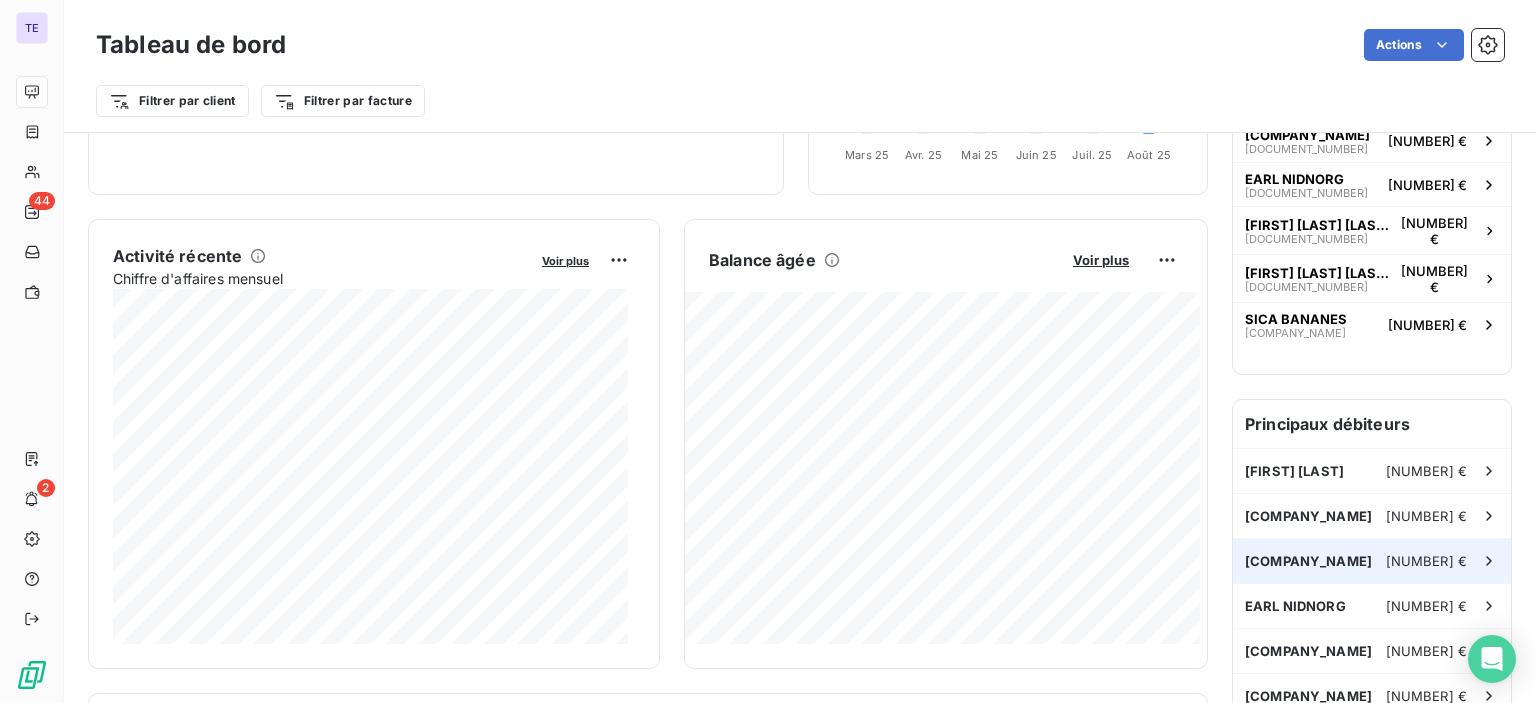 scroll, scrollTop: 400, scrollLeft: 0, axis: vertical 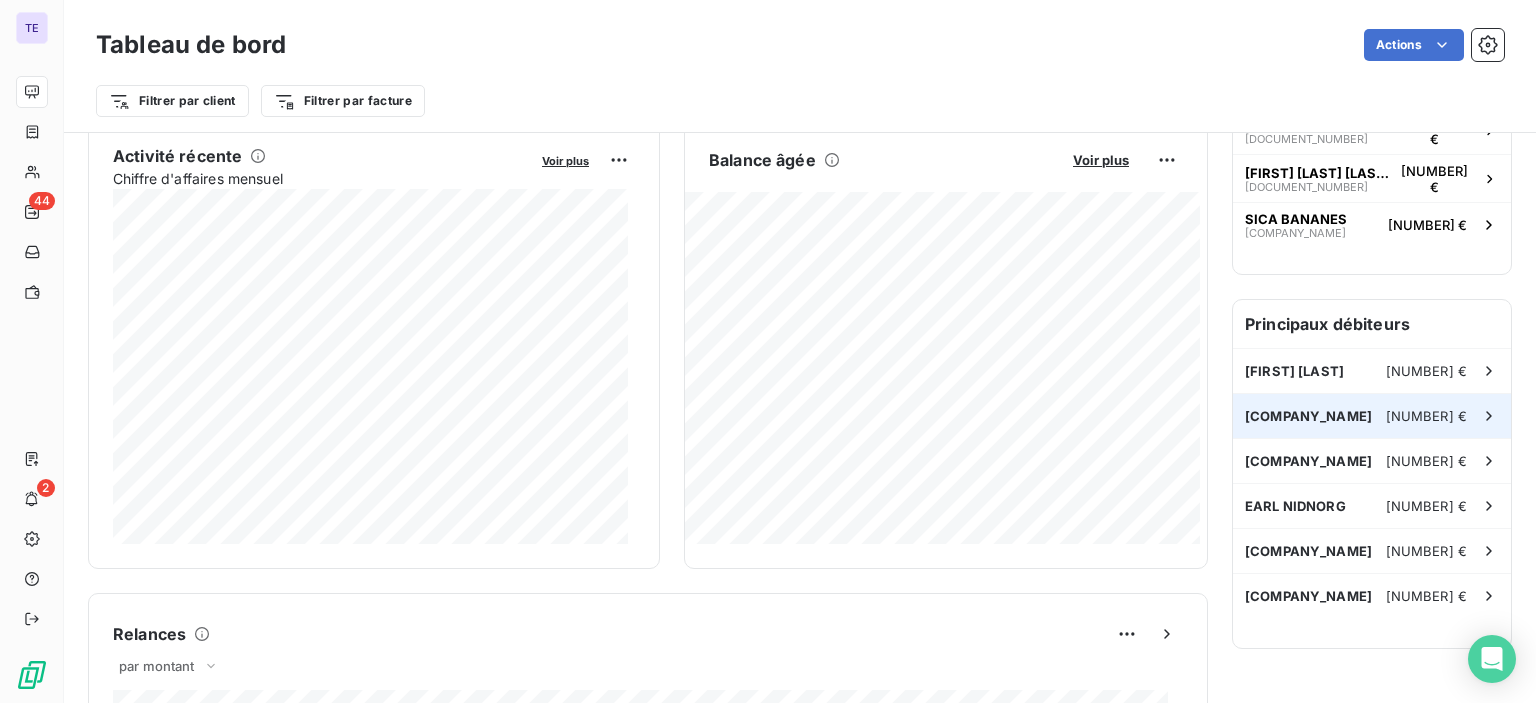 click on "[NUMBER] €" at bounding box center [1427, 416] 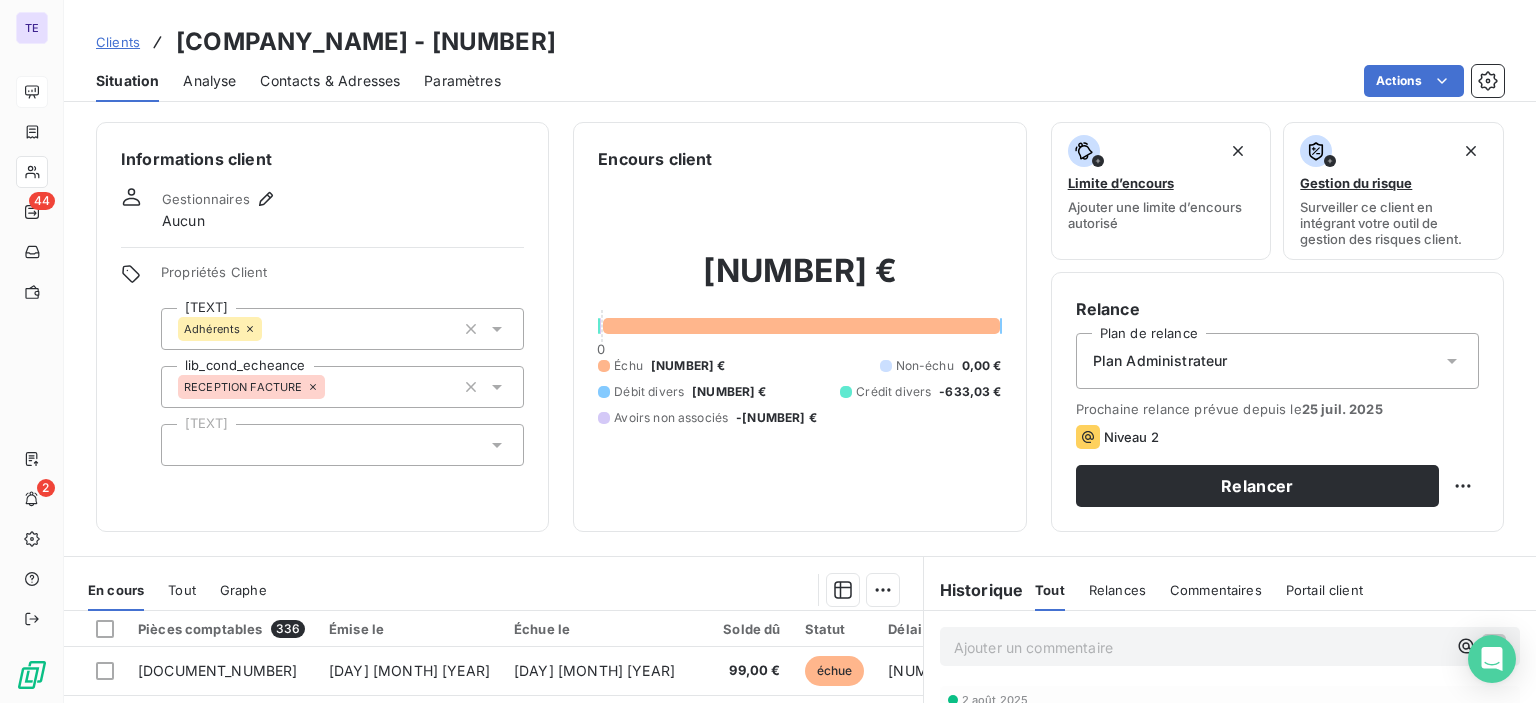 click on "Contacts & Adresses" at bounding box center (330, 81) 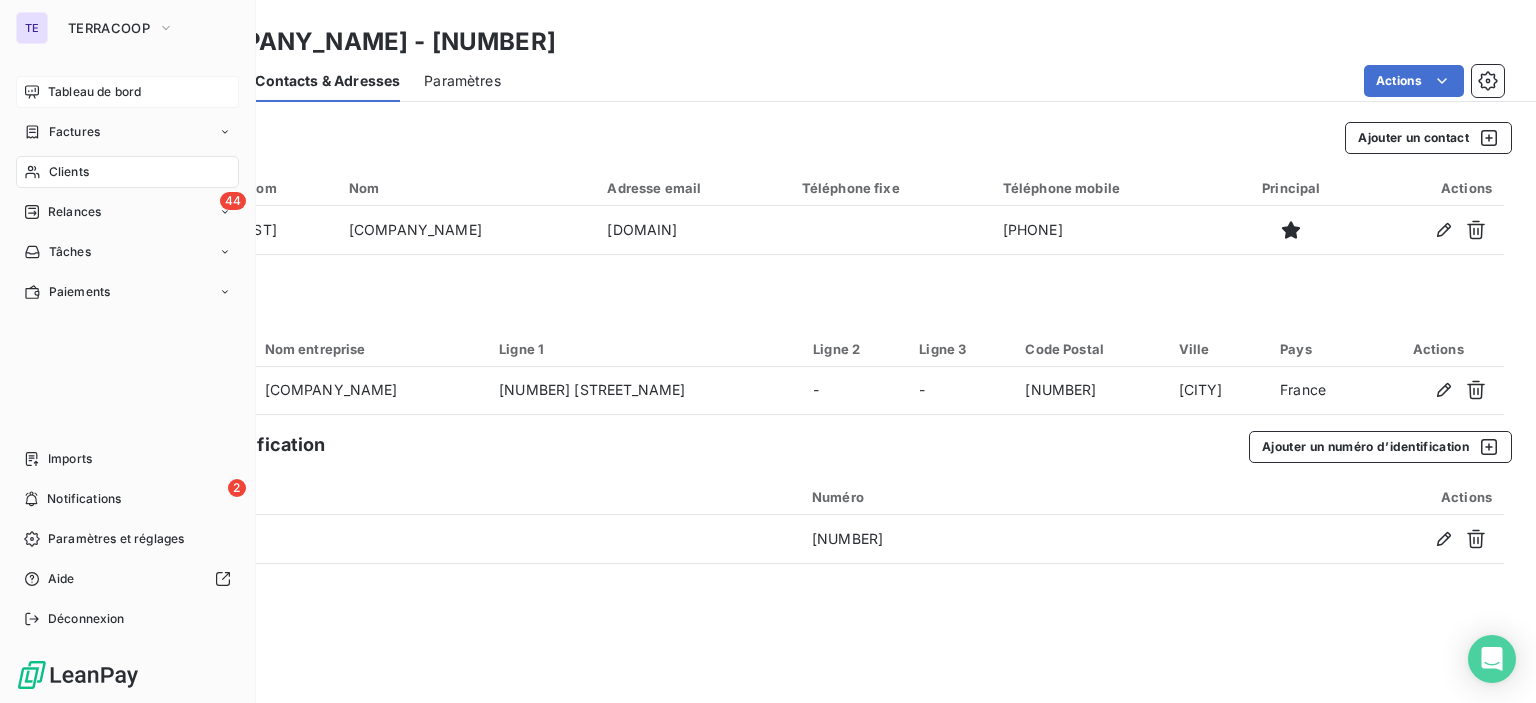 click on "Tableau de bord" at bounding box center [127, 92] 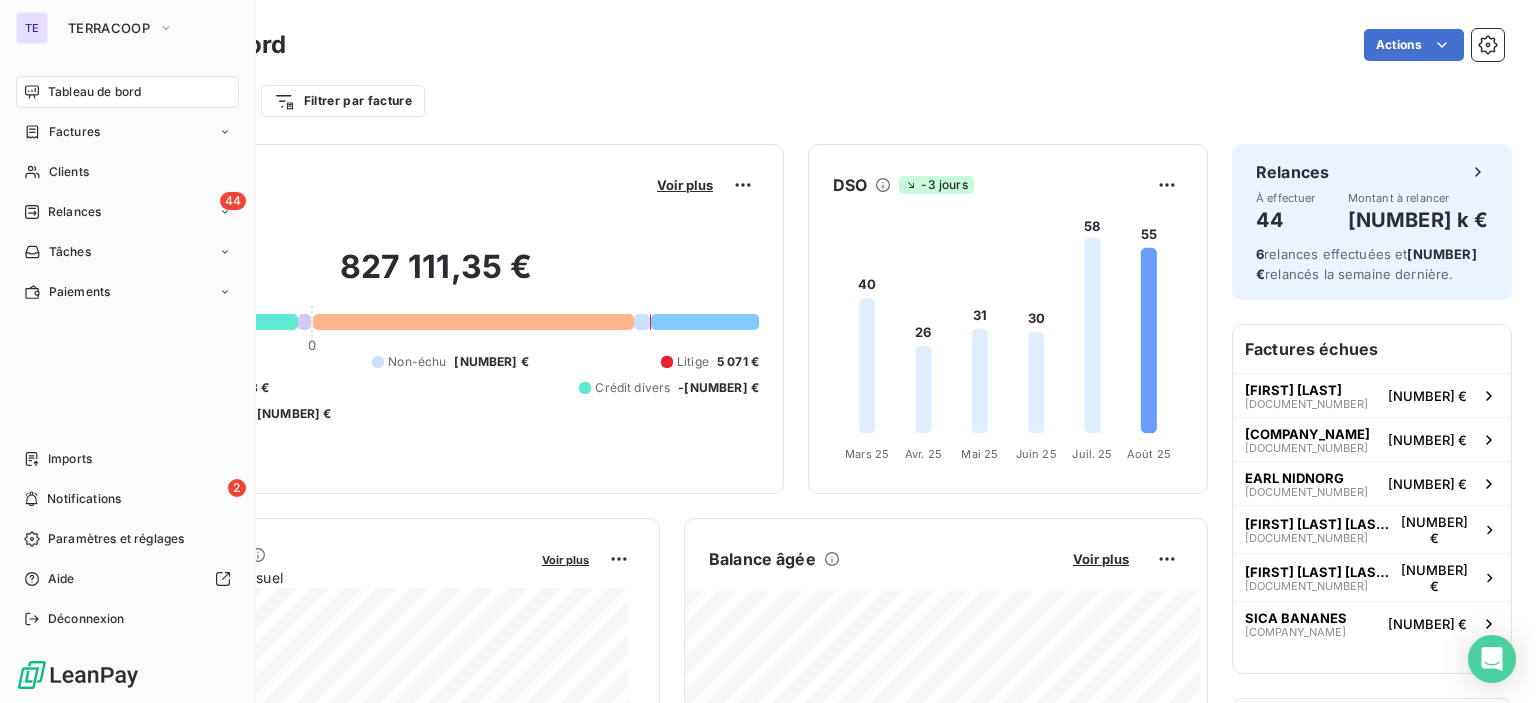 click on "Tableau de bord" at bounding box center (94, 92) 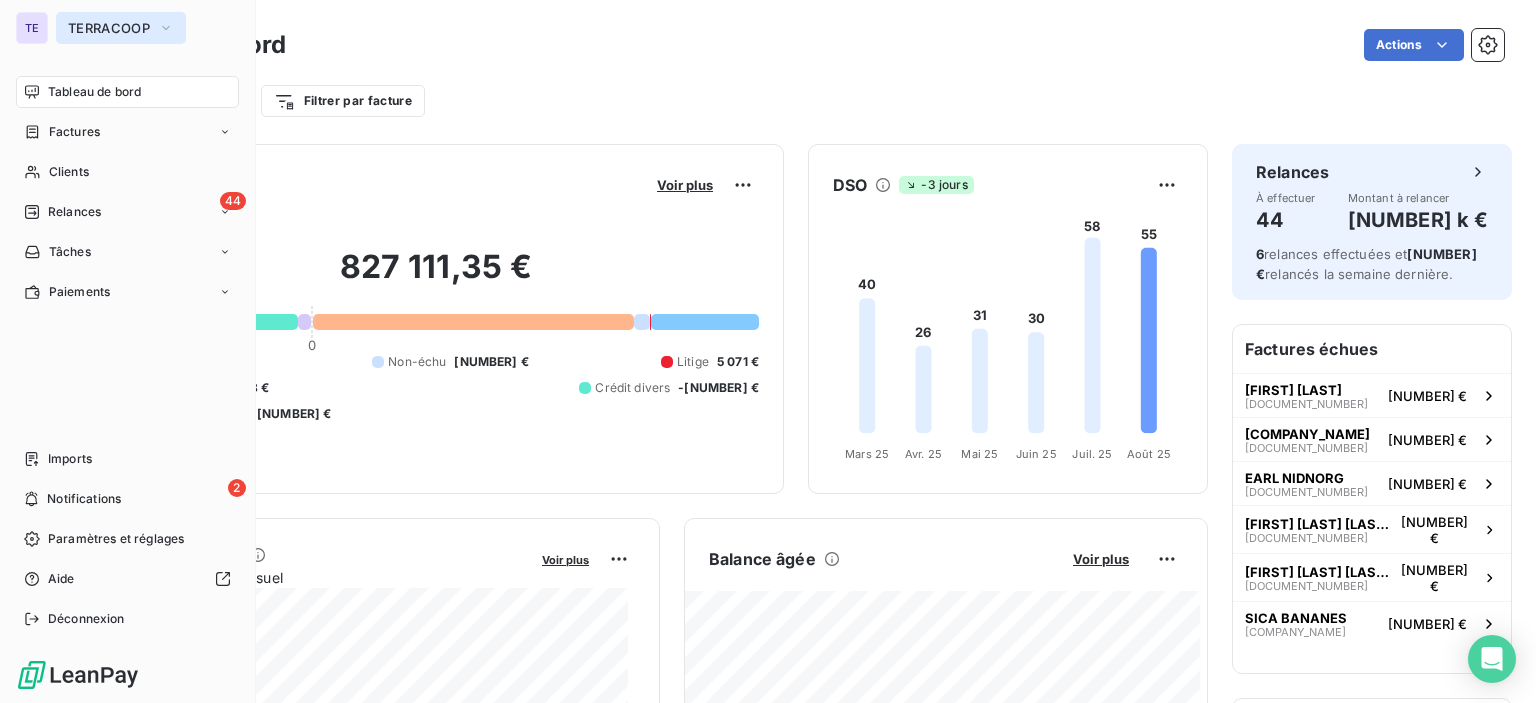 click on "TERRACOOP" at bounding box center (121, 28) 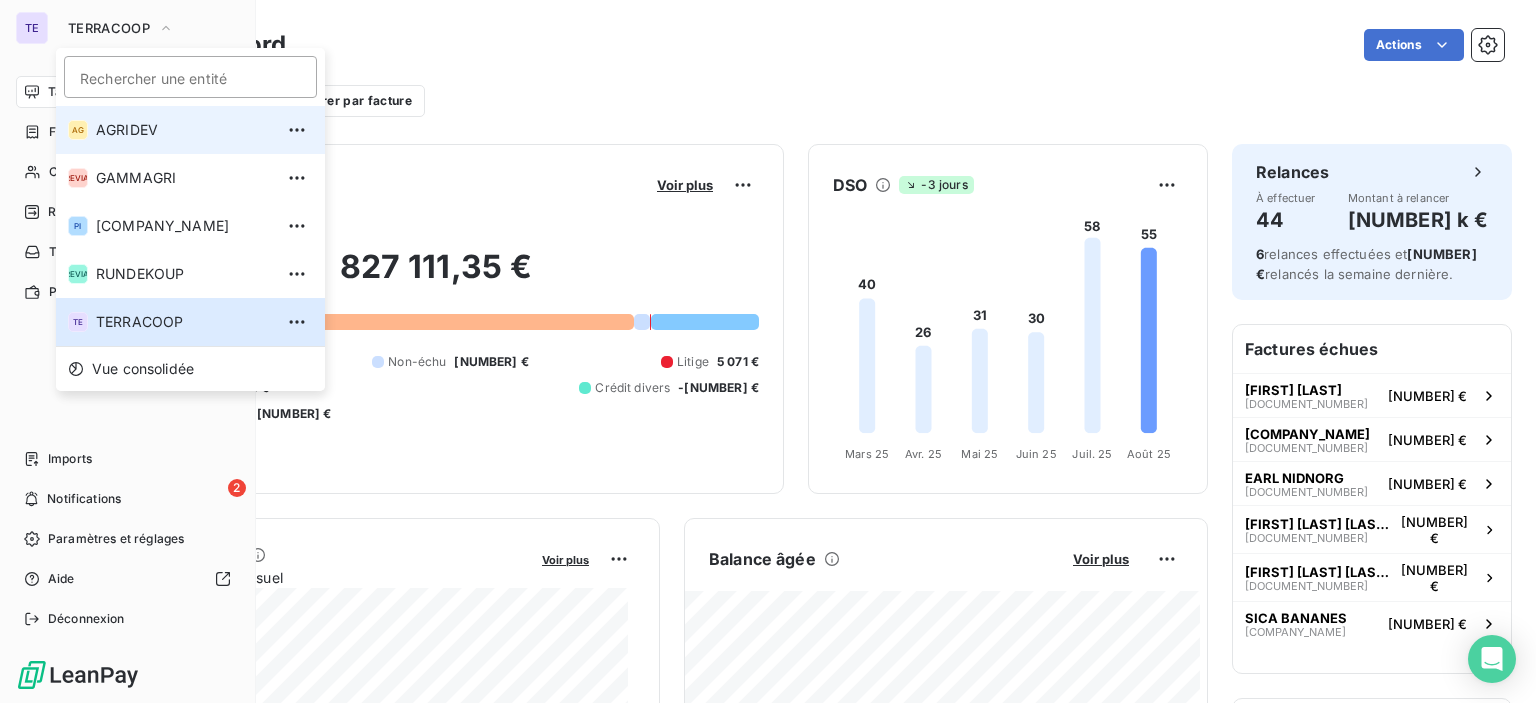click on "AGRIDEV" at bounding box center [184, 130] 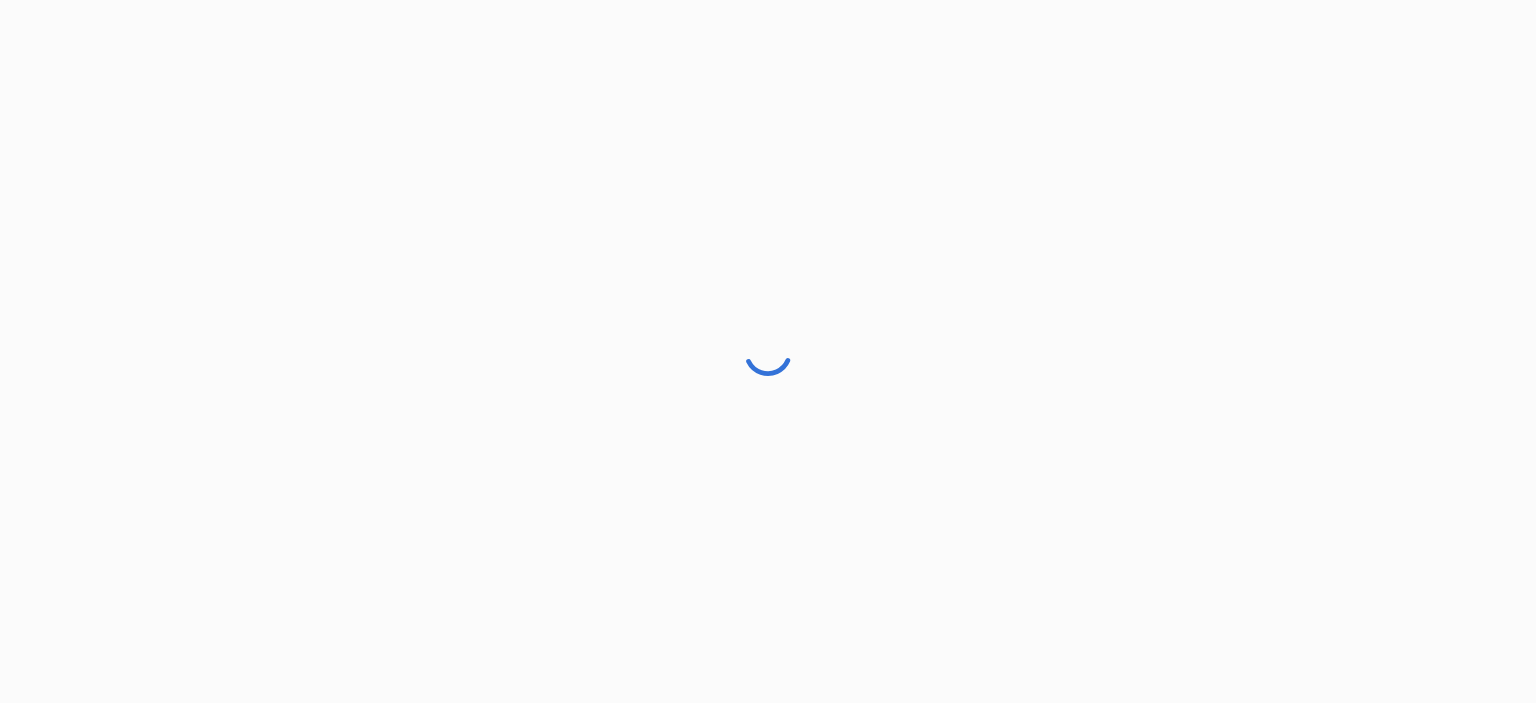 scroll, scrollTop: 0, scrollLeft: 0, axis: both 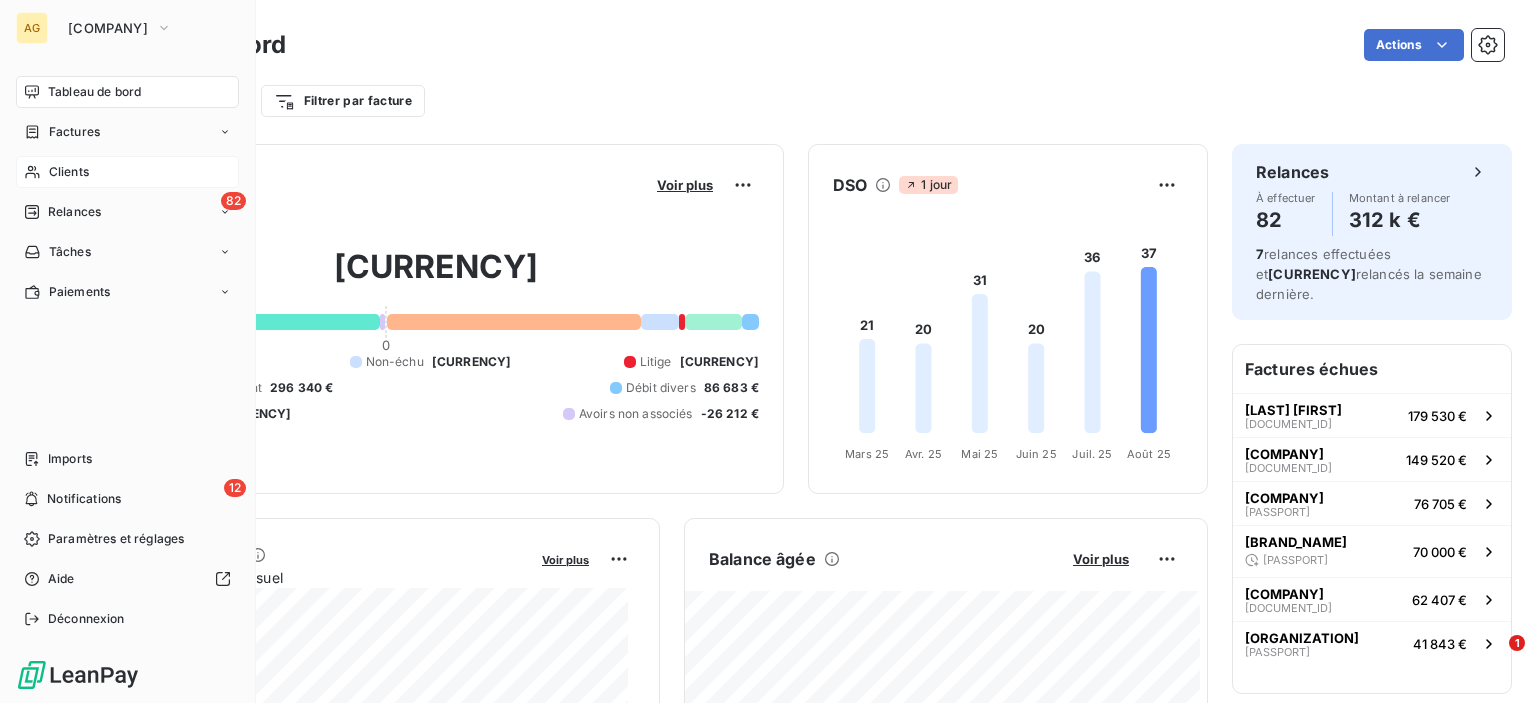click on "Clients" at bounding box center (127, 172) 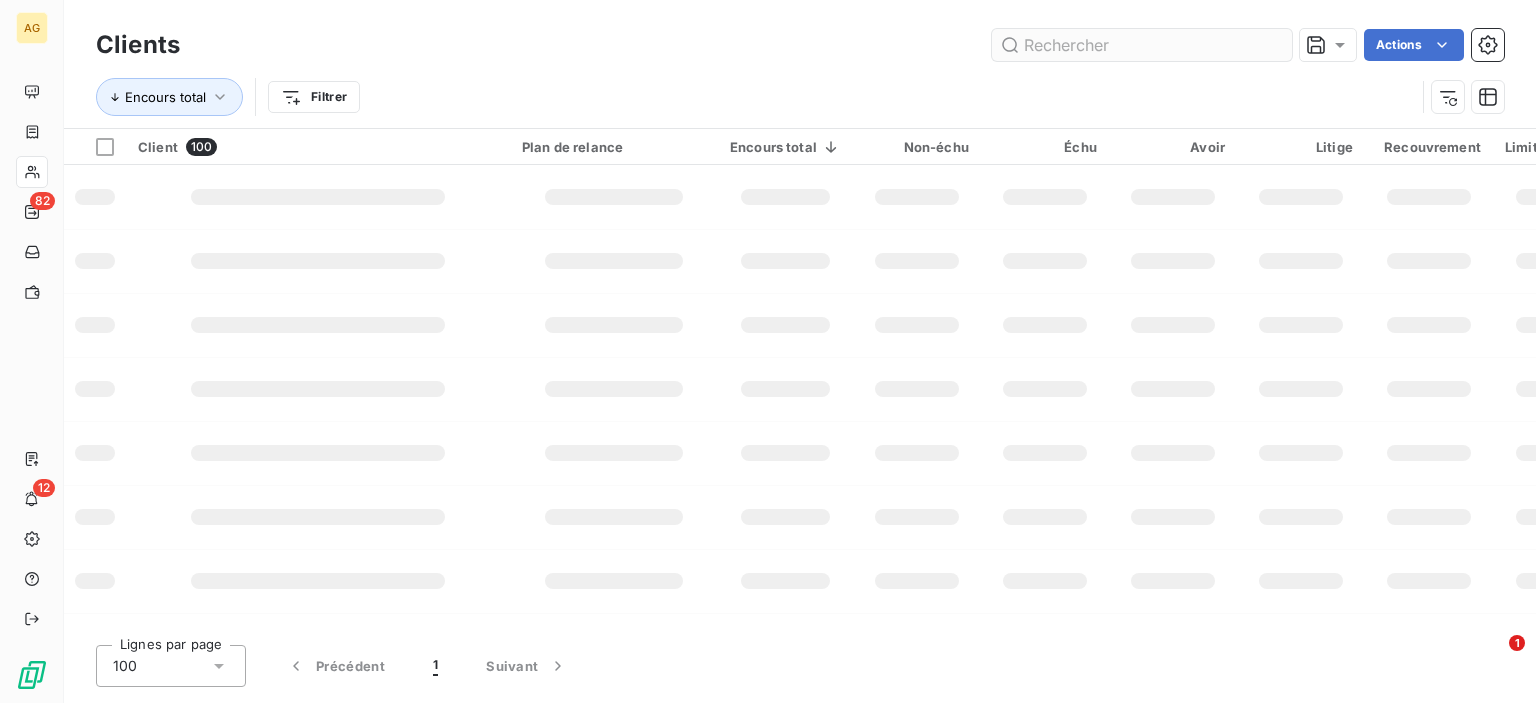 click at bounding box center (1142, 45) 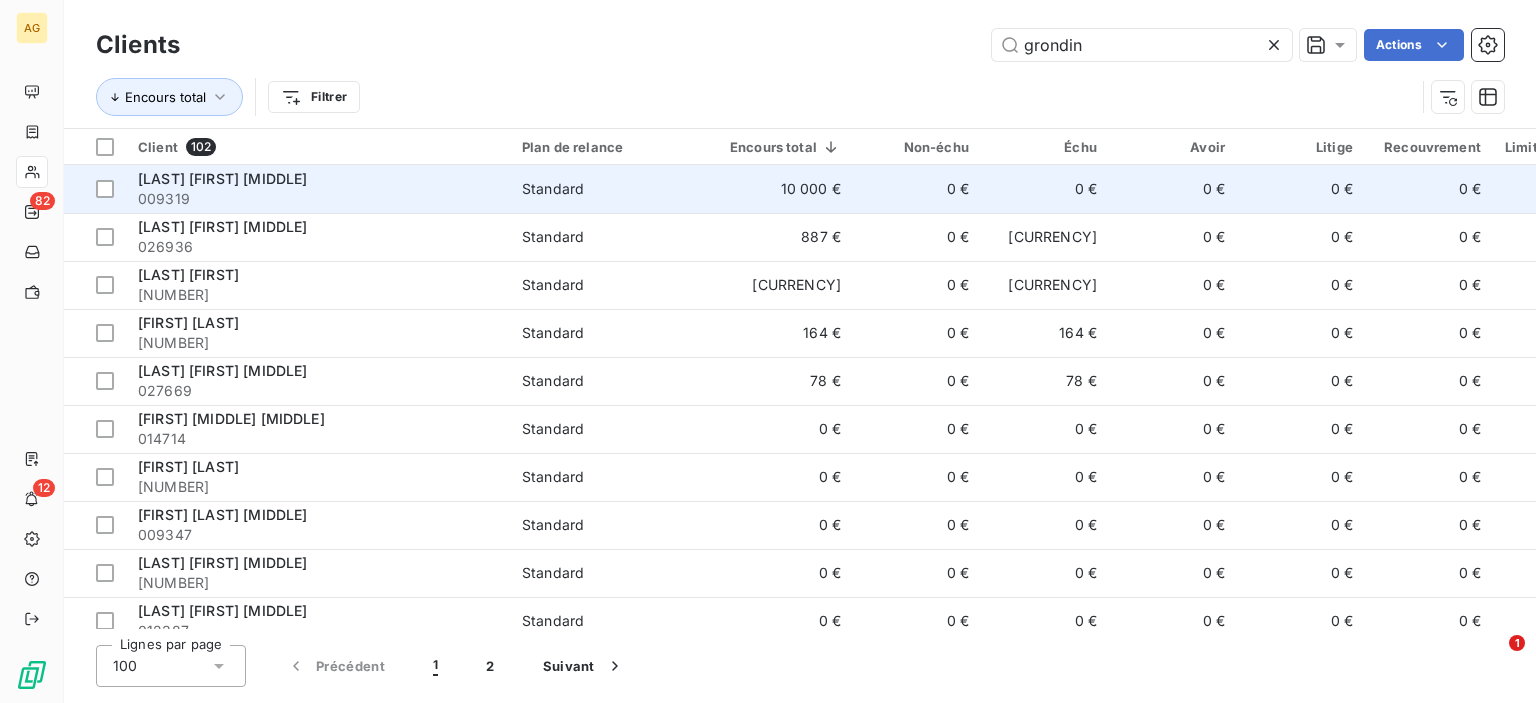 type on "grondin" 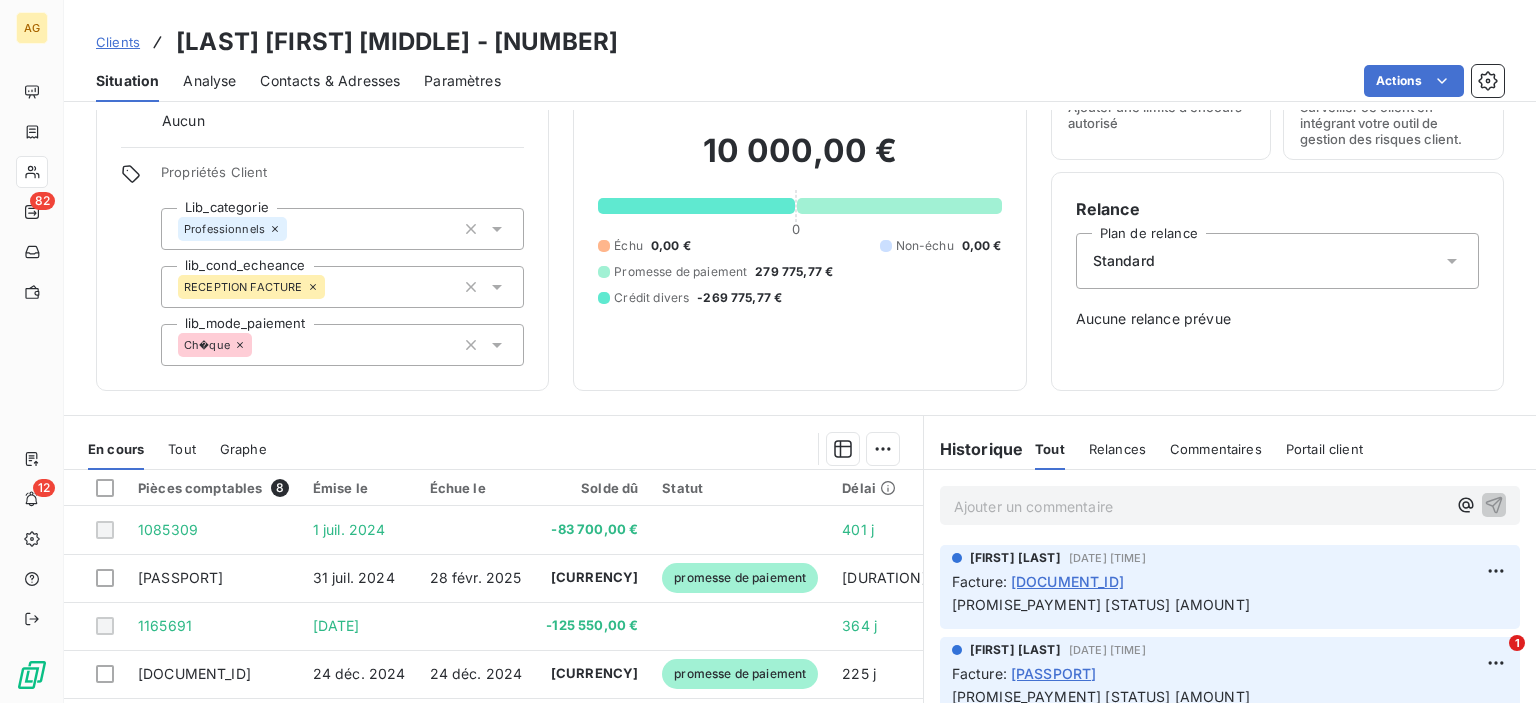 scroll, scrollTop: 300, scrollLeft: 0, axis: vertical 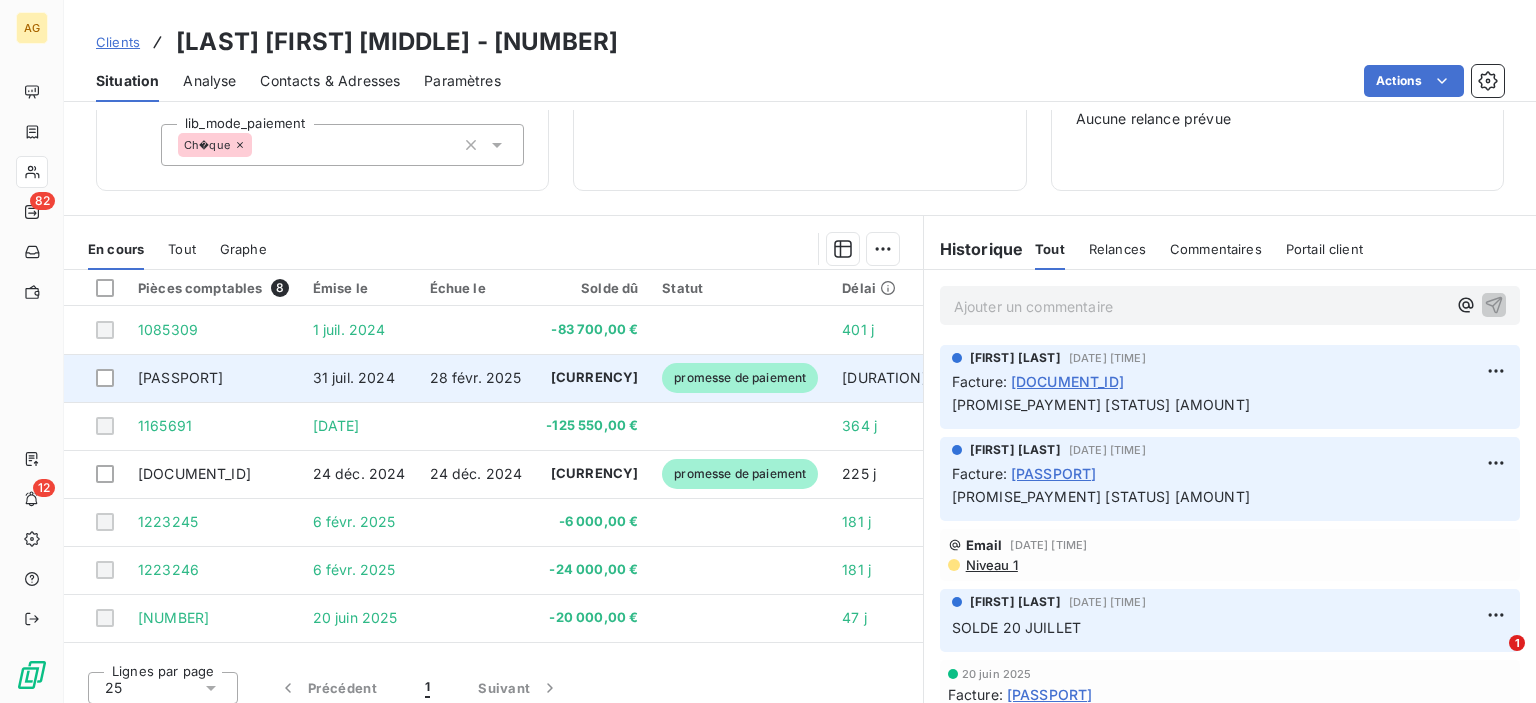 click on "promesse de paiement" at bounding box center [740, 378] 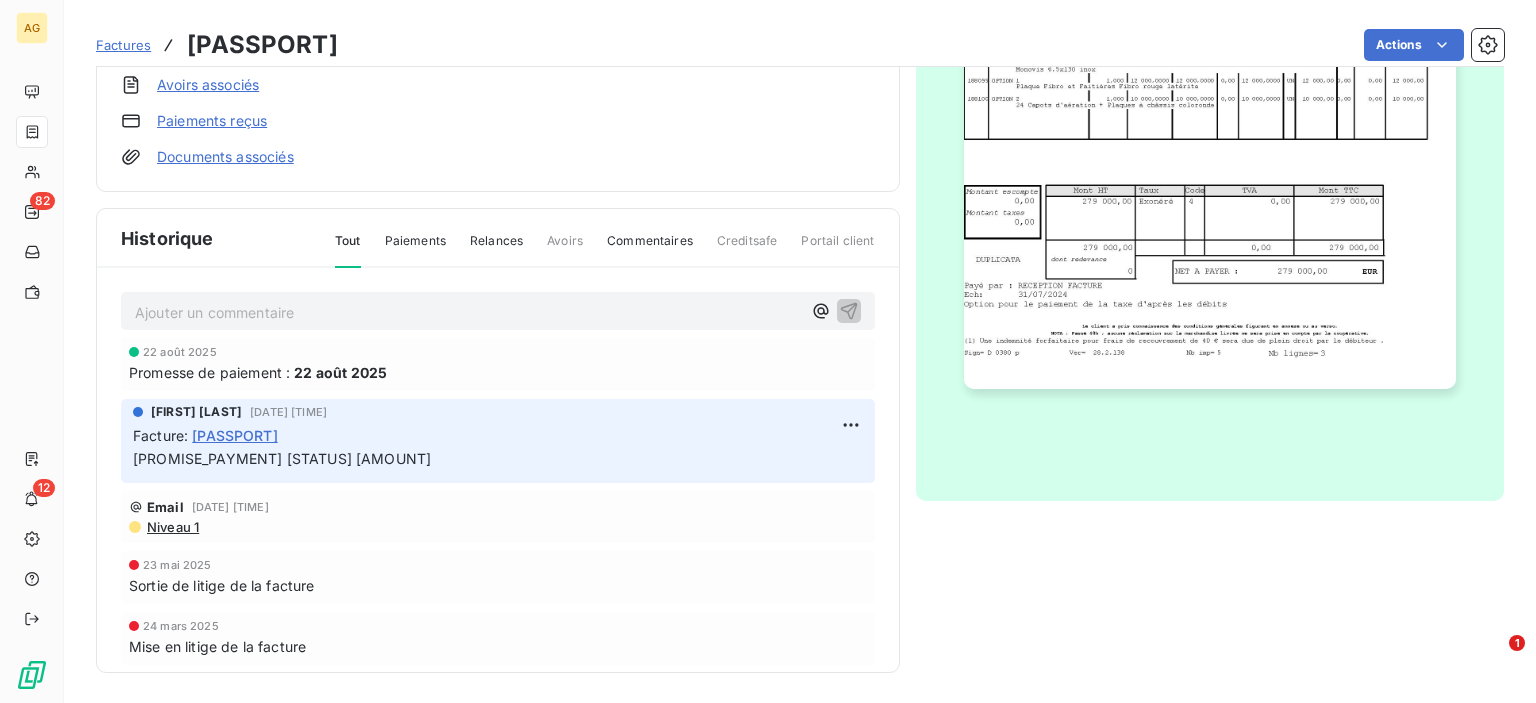 scroll, scrollTop: 0, scrollLeft: 0, axis: both 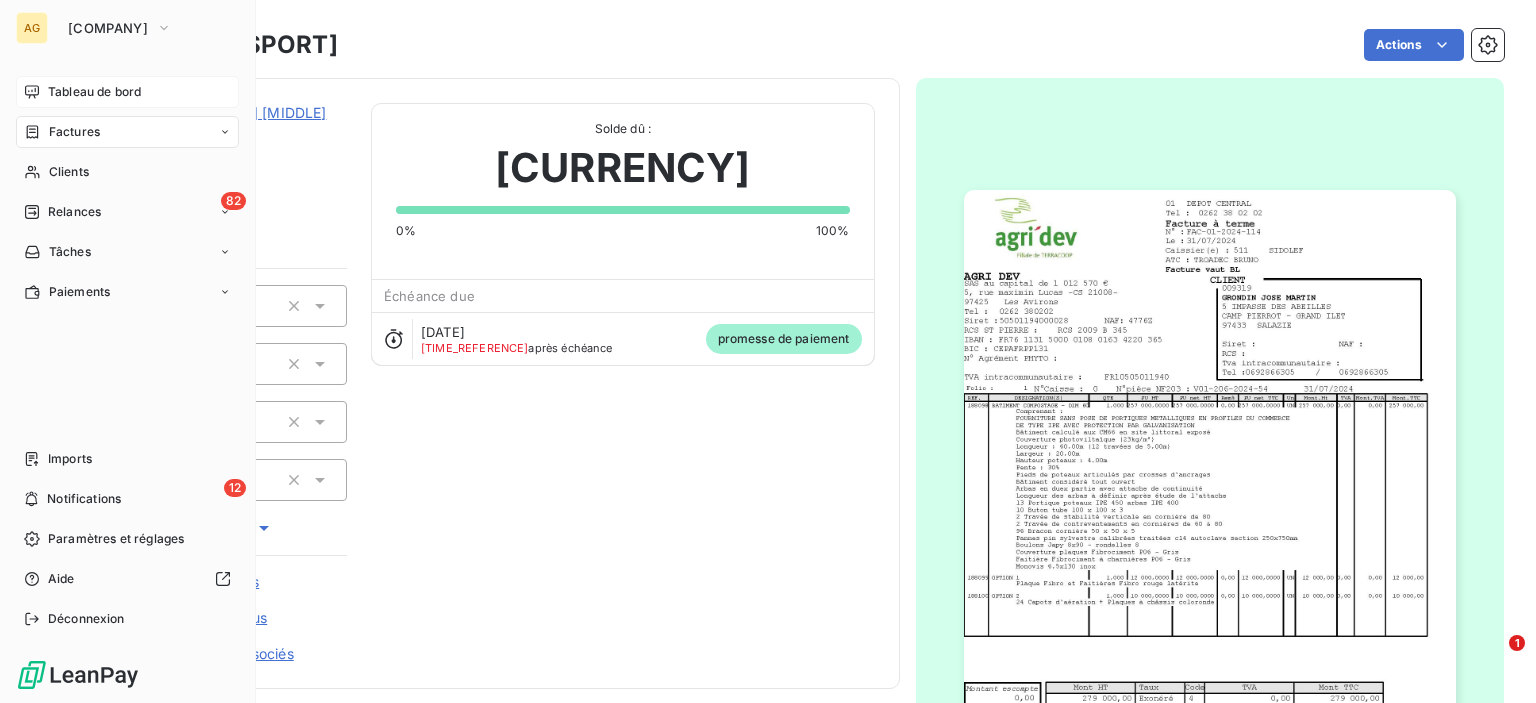 click on "Tableau de bord" at bounding box center (94, 92) 